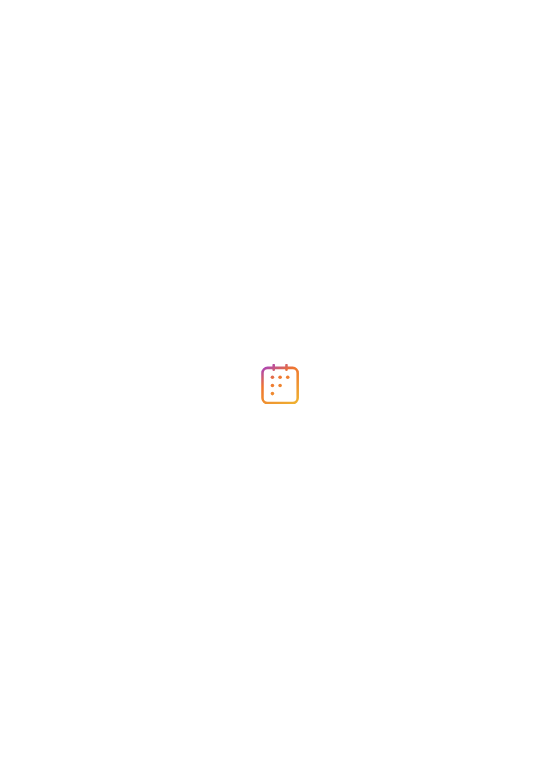 scroll, scrollTop: 0, scrollLeft: 0, axis: both 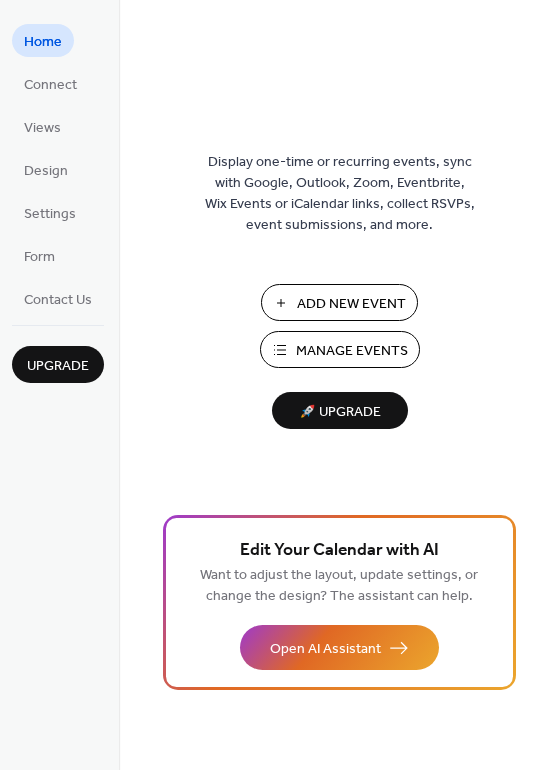 click on "Add New Event" at bounding box center (351, 304) 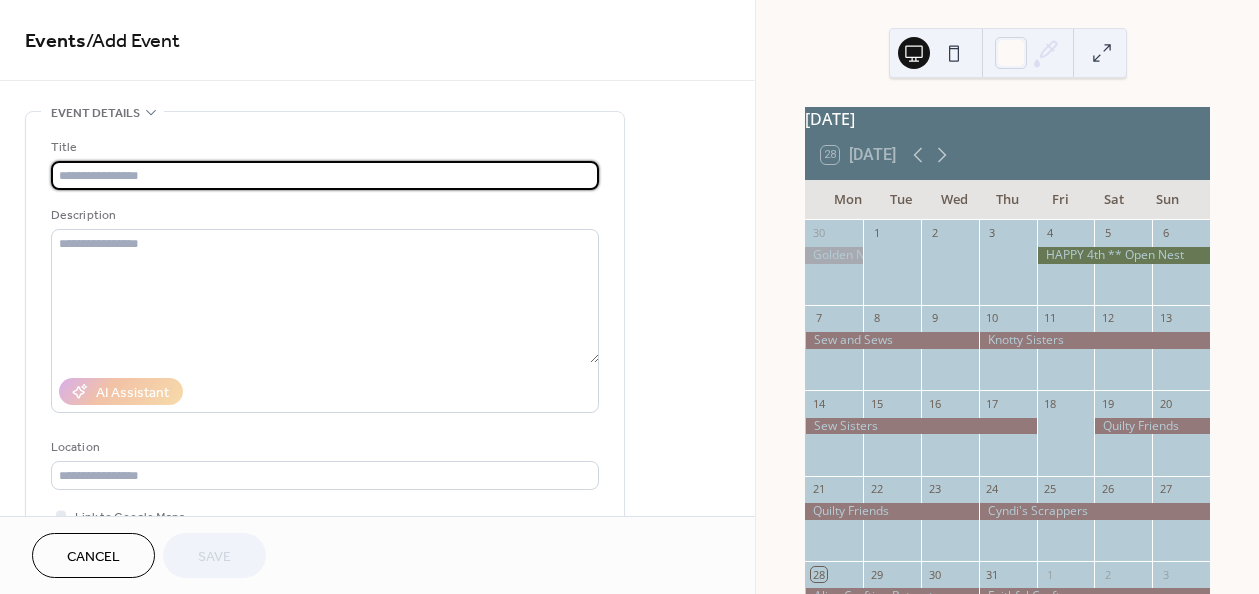 scroll, scrollTop: 0, scrollLeft: 0, axis: both 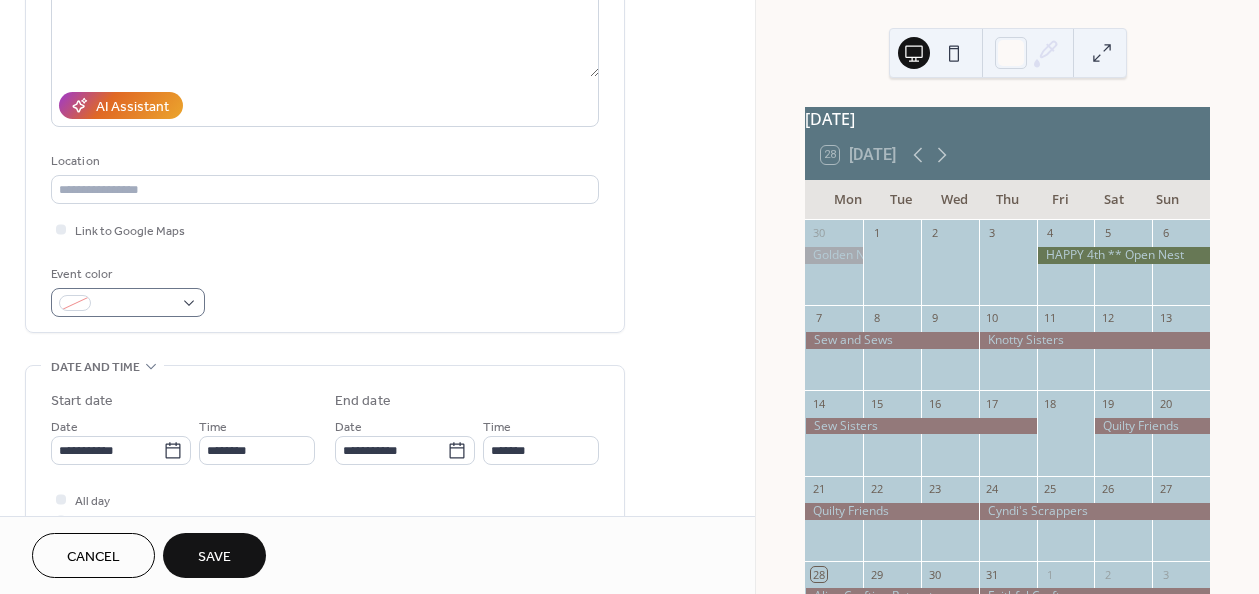 type on "**********" 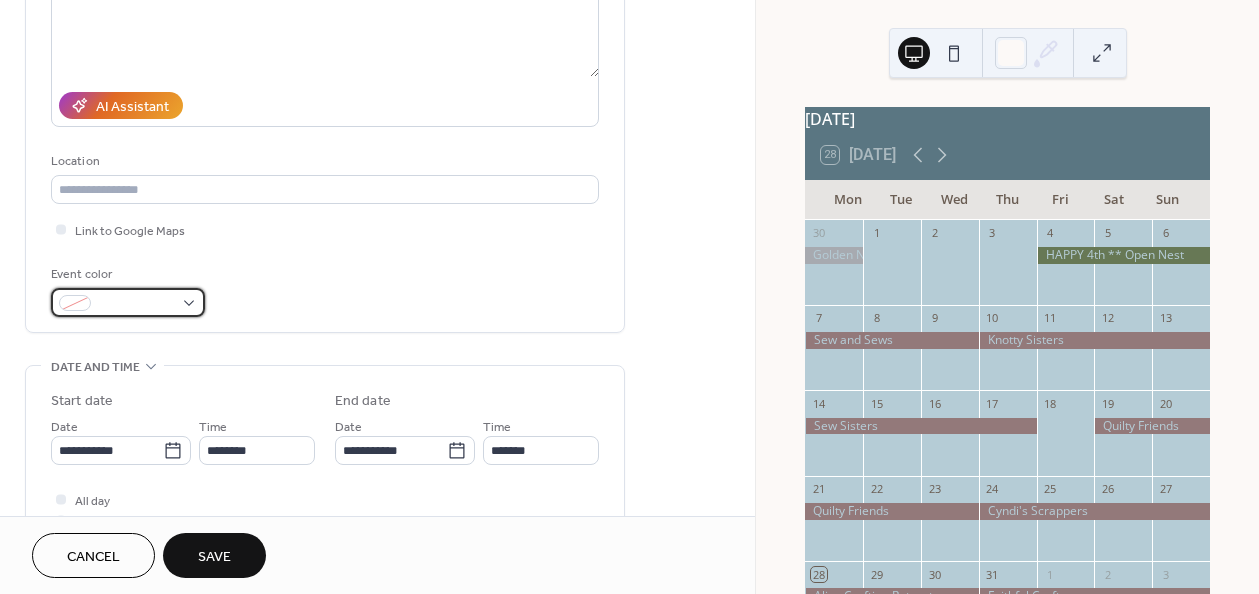 click at bounding box center (136, 304) 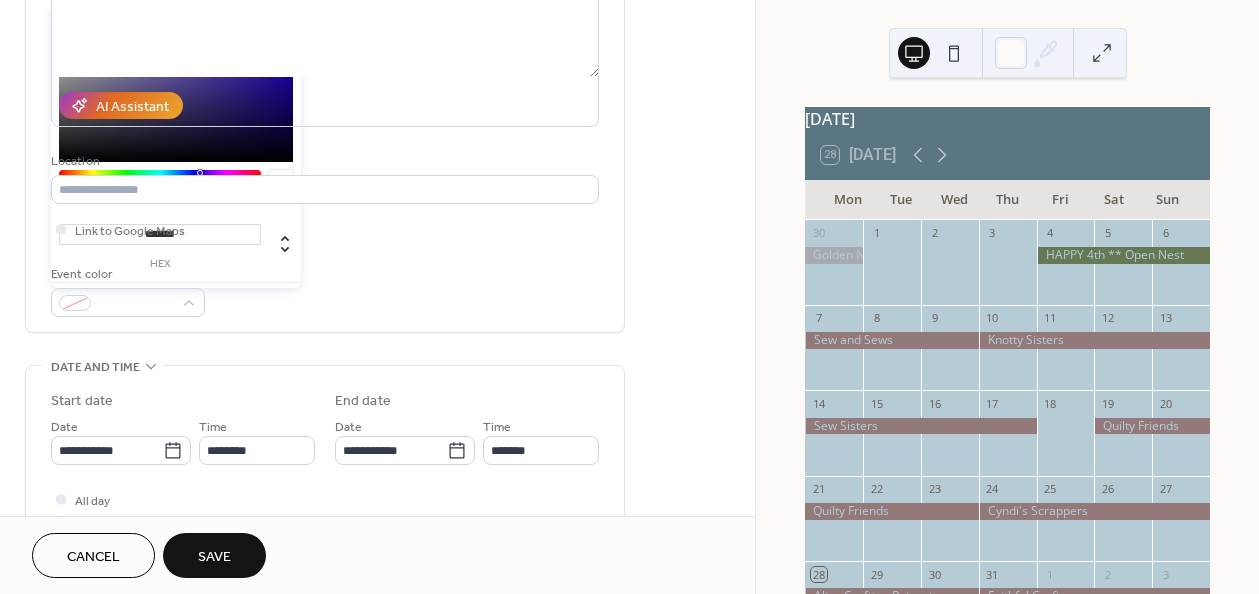 click on "*******" at bounding box center (160, 234) 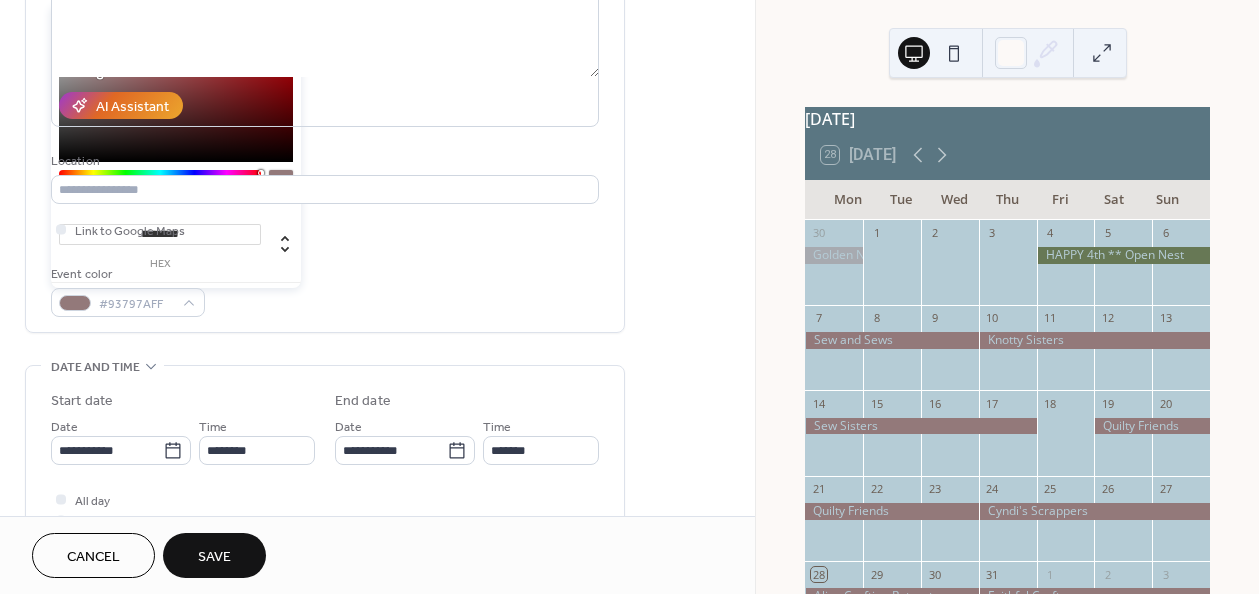 click on "*********" at bounding box center (160, 234) 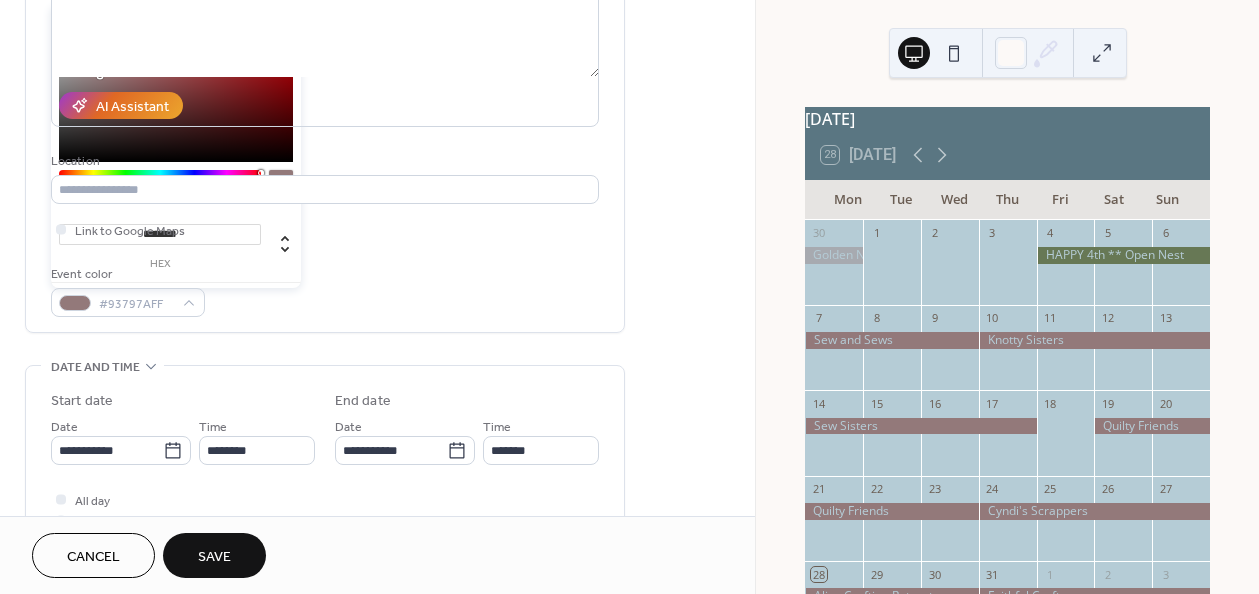type on "*********" 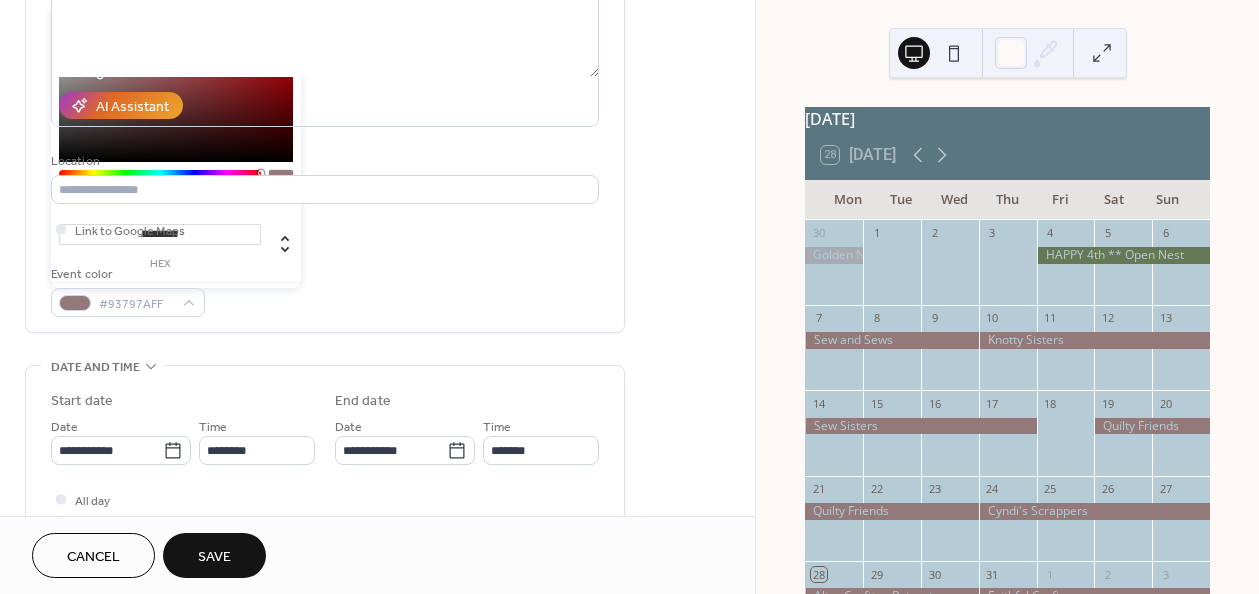 click on "**********" at bounding box center [325, 84] 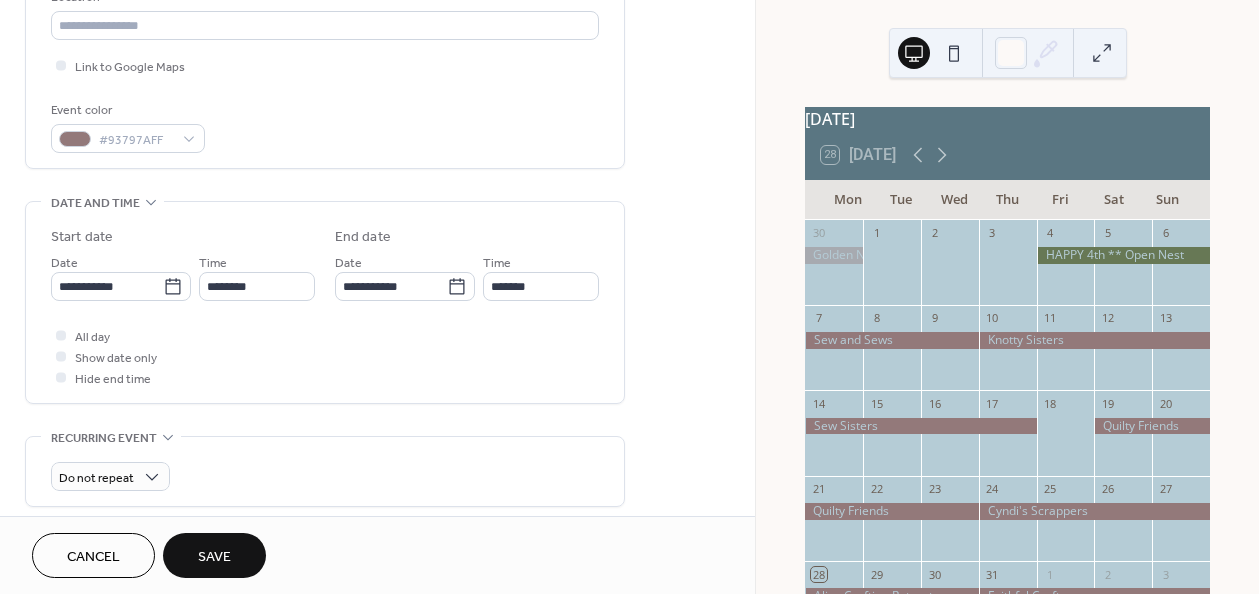 scroll, scrollTop: 453, scrollLeft: 0, axis: vertical 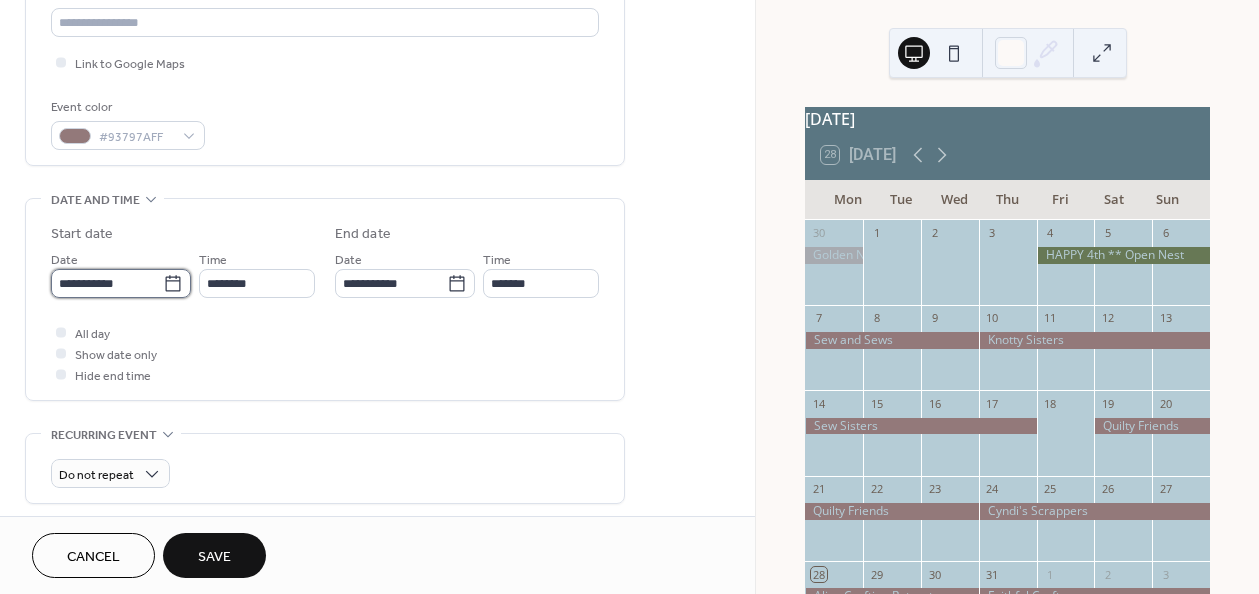 click on "**********" at bounding box center (107, 283) 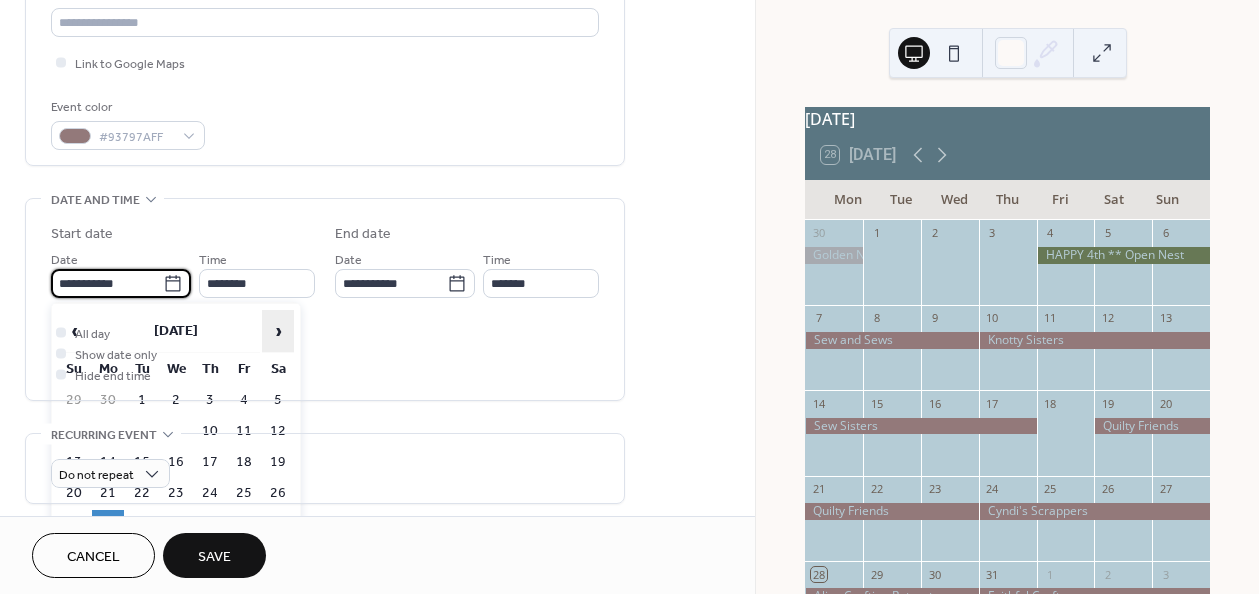 click on "›" at bounding box center [278, 331] 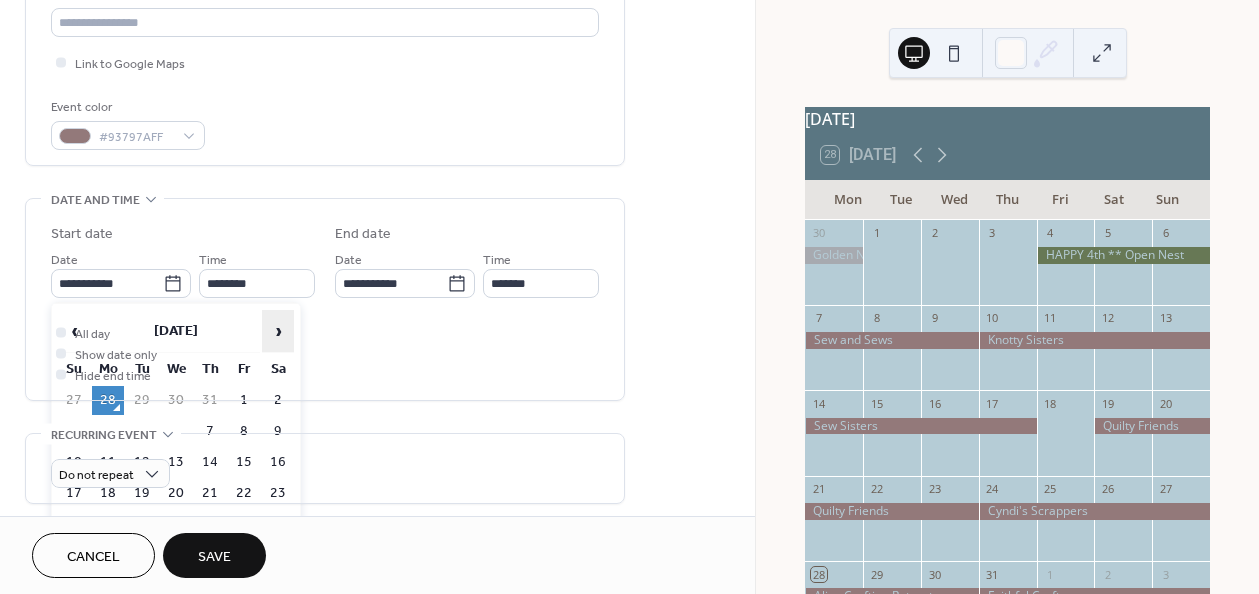 click on "›" at bounding box center [278, 331] 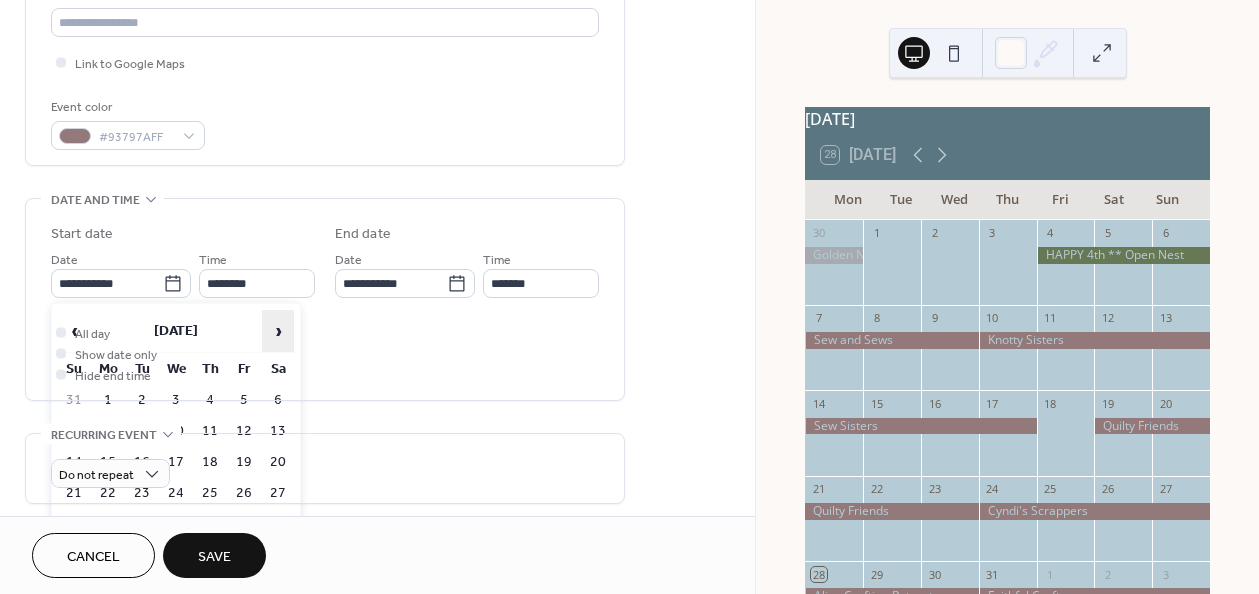 click on "›" at bounding box center (278, 331) 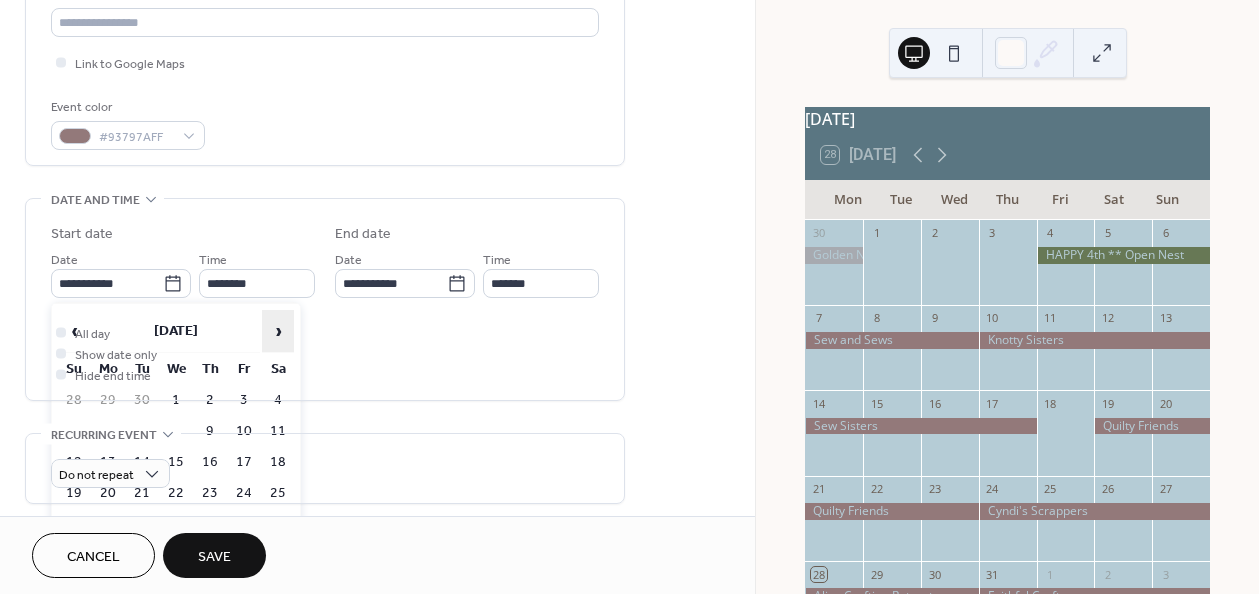 click on "›" at bounding box center [278, 331] 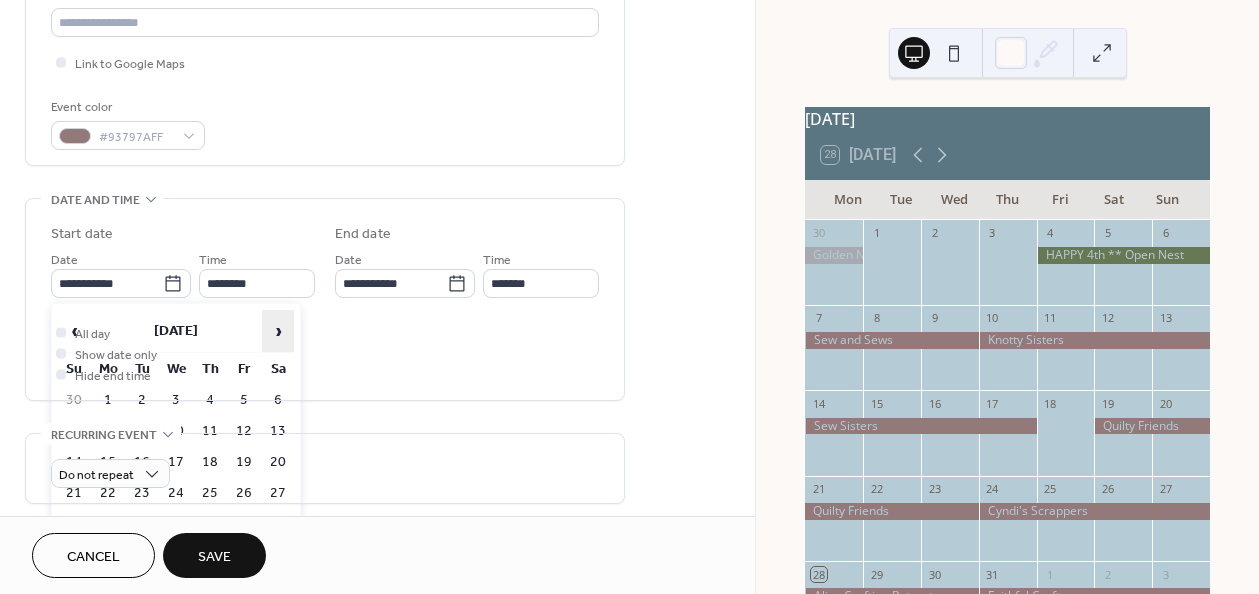 click on "›" at bounding box center [278, 331] 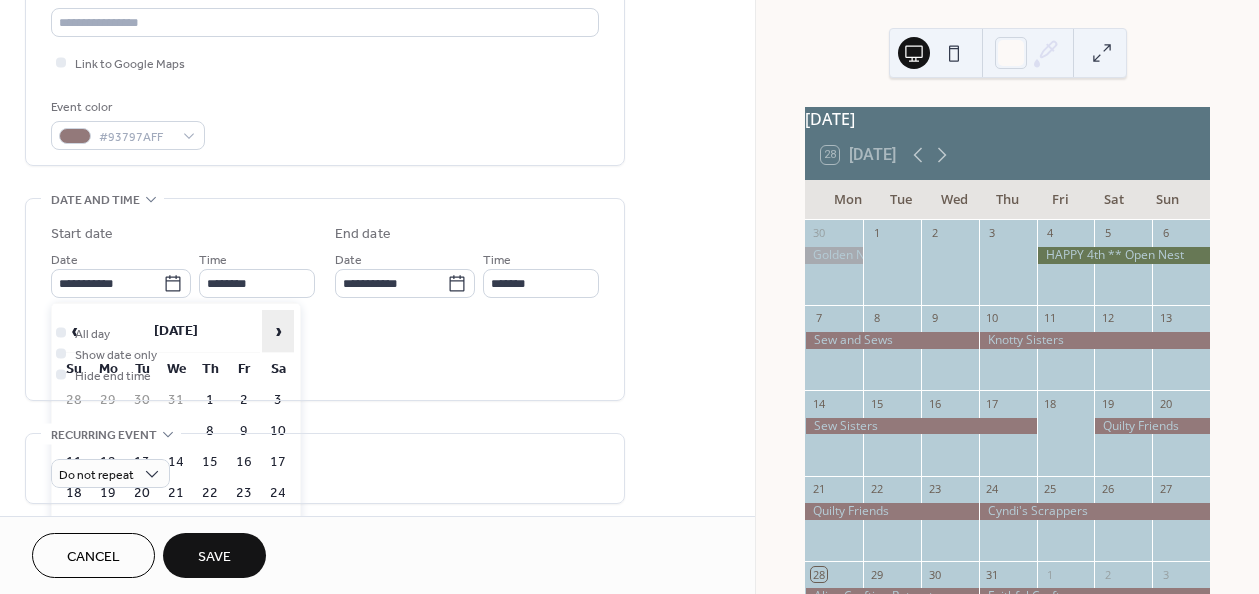 click on "›" at bounding box center (278, 331) 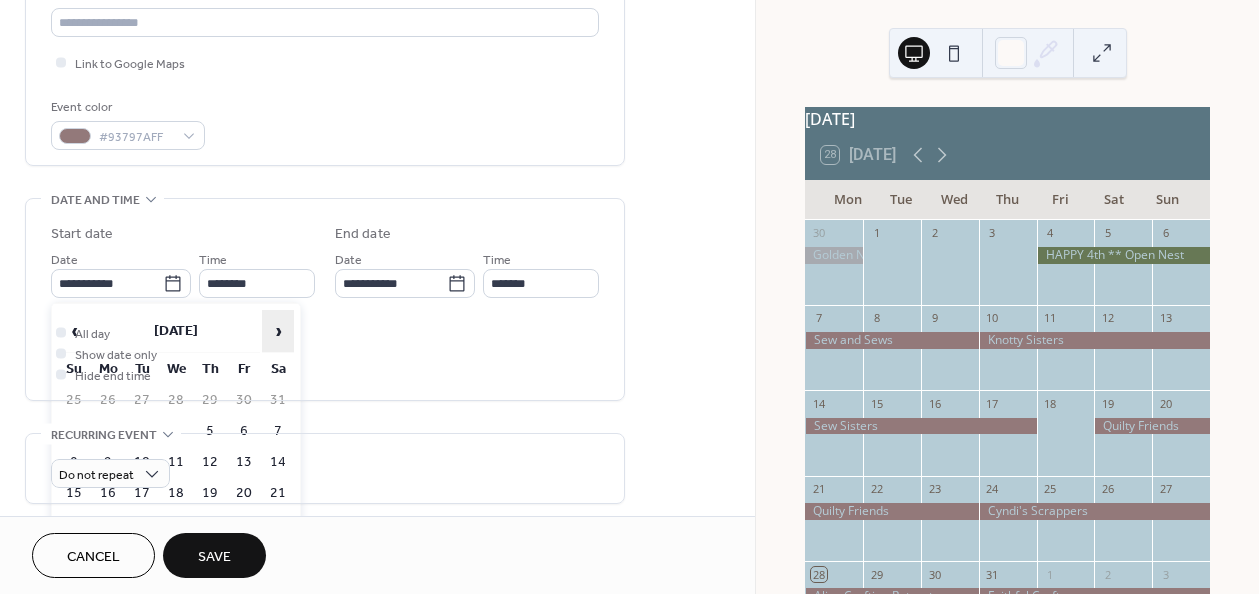 click on "›" at bounding box center (278, 331) 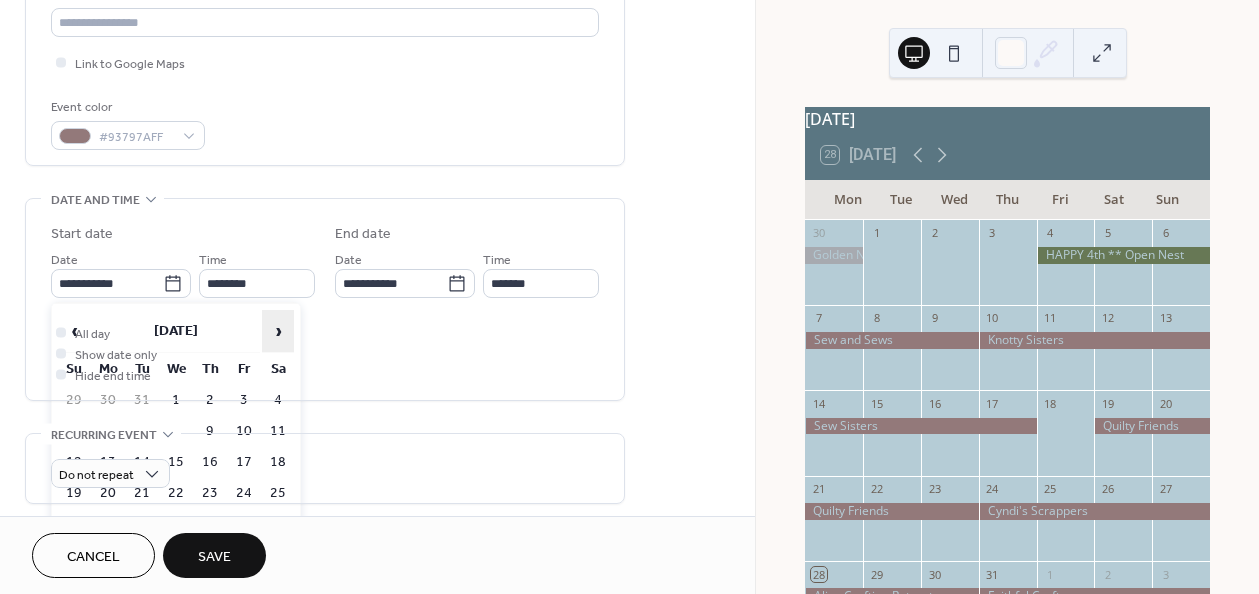 click on "›" at bounding box center (278, 331) 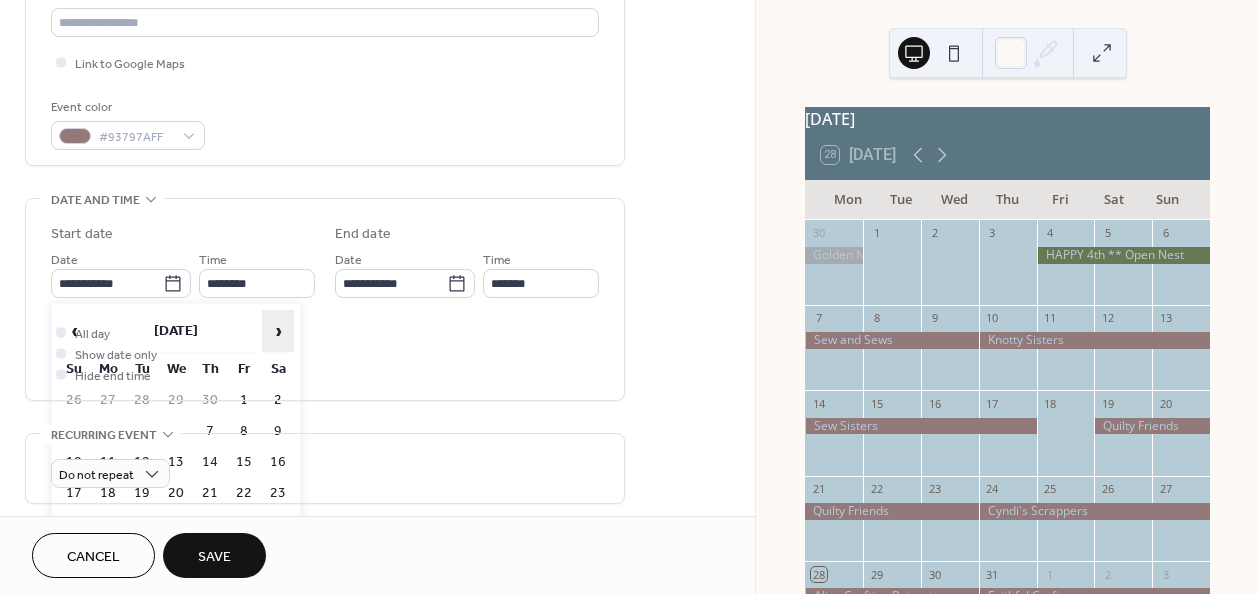 click on "›" at bounding box center [278, 331] 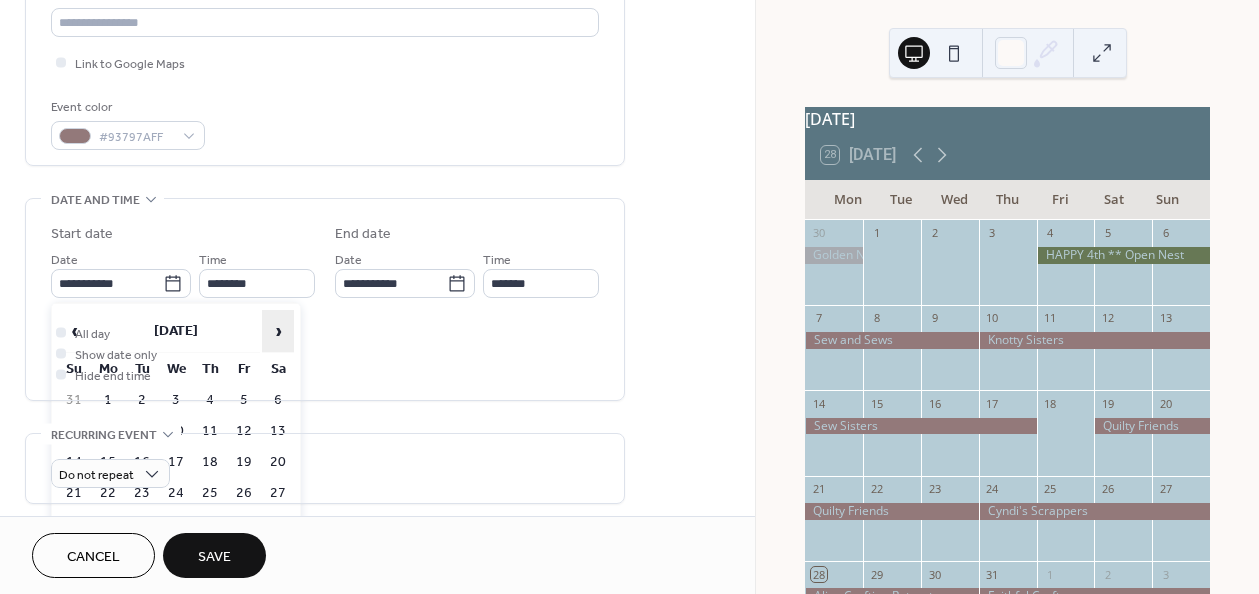 click on "›" at bounding box center (278, 331) 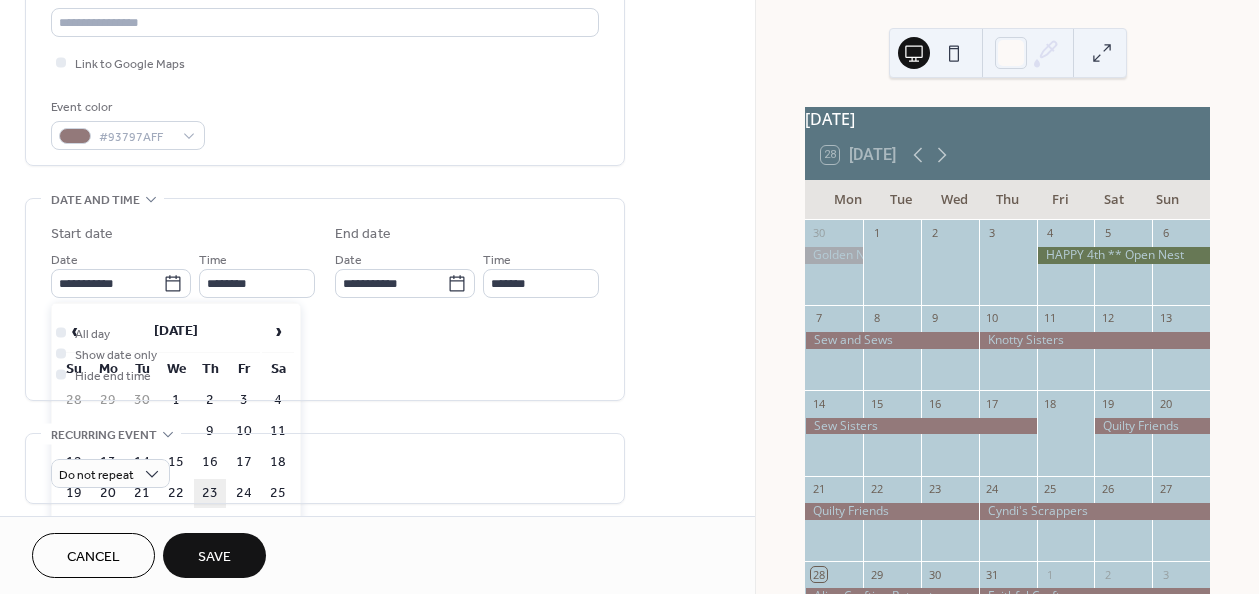 click on "23" at bounding box center (210, 493) 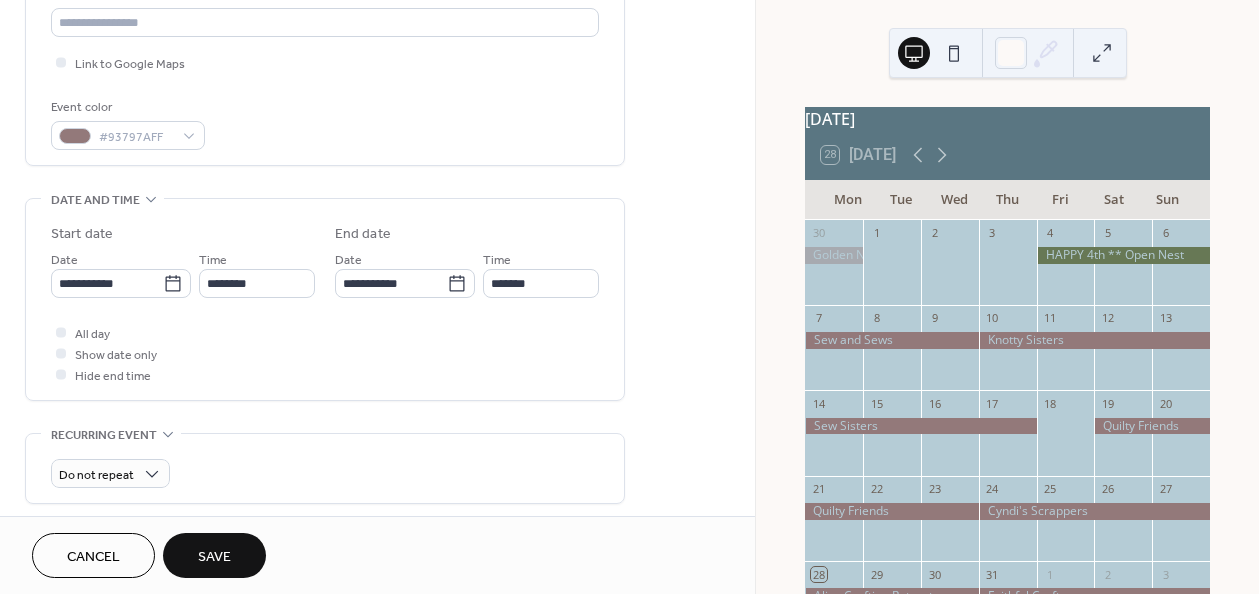 type on "**********" 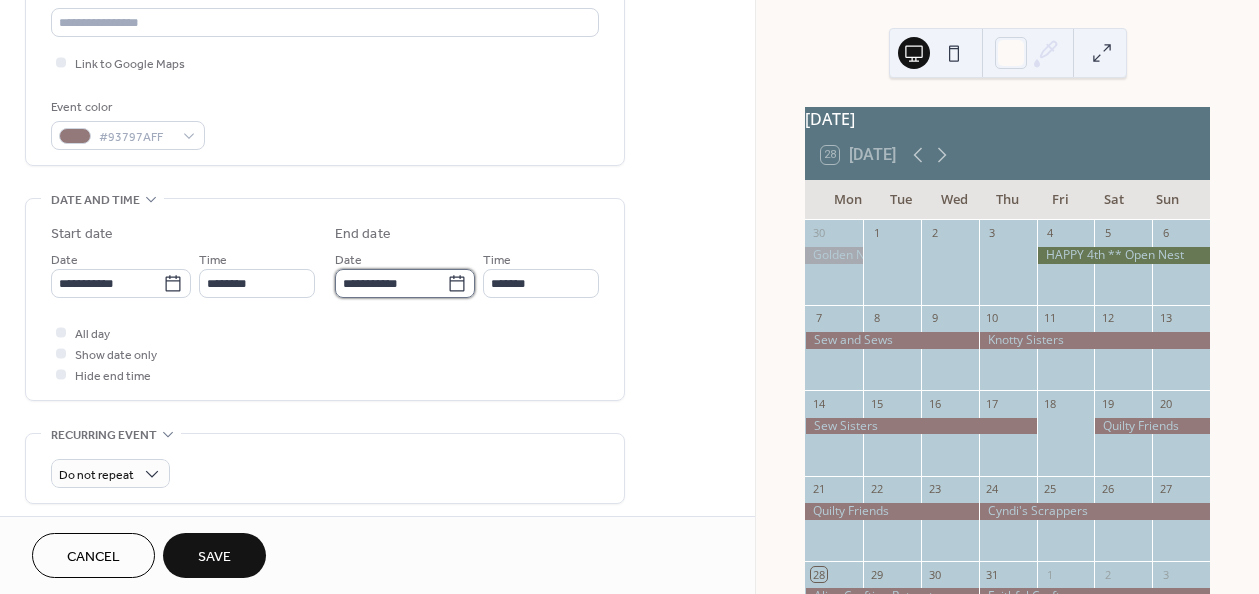 click on "**********" at bounding box center (391, 283) 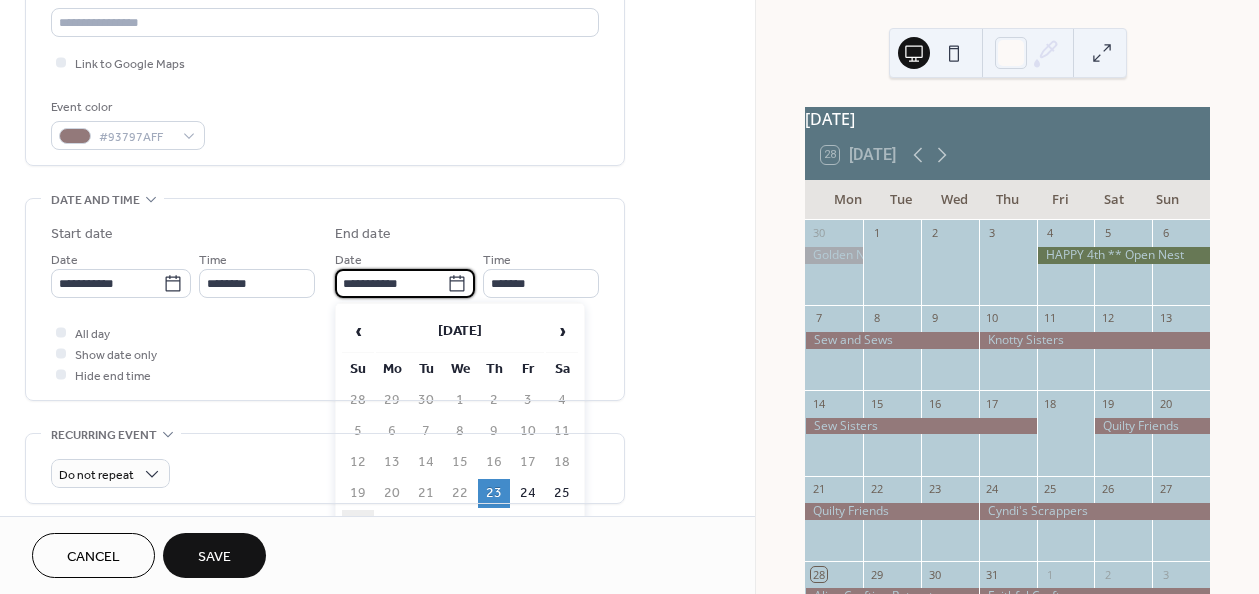 click on "26" at bounding box center [358, 524] 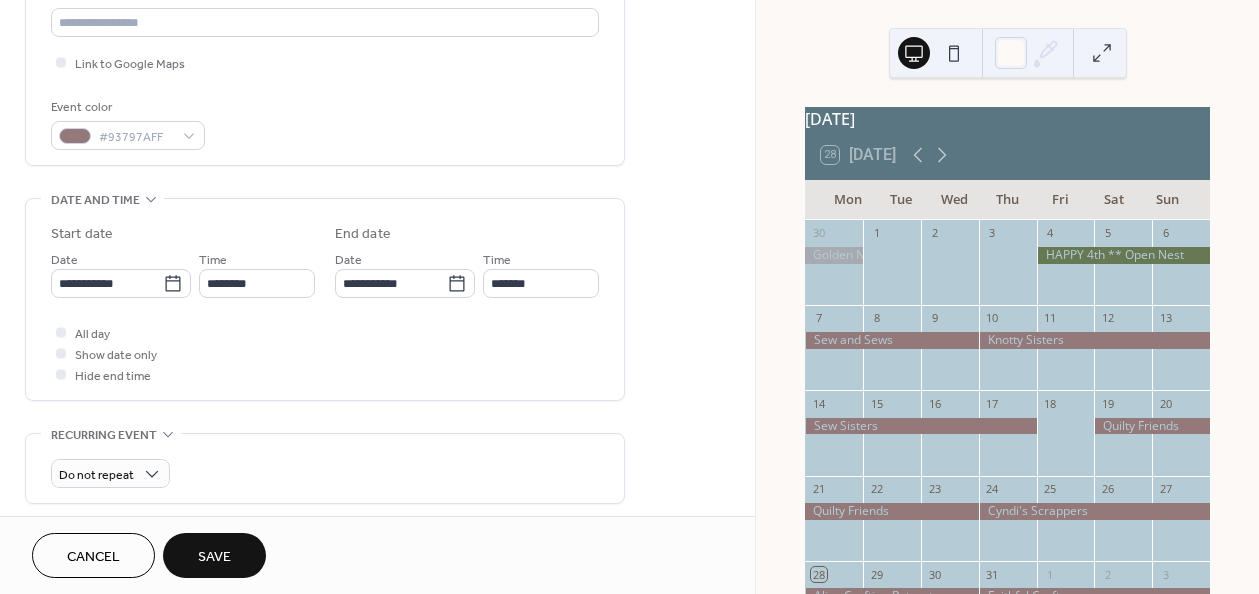 type on "**********" 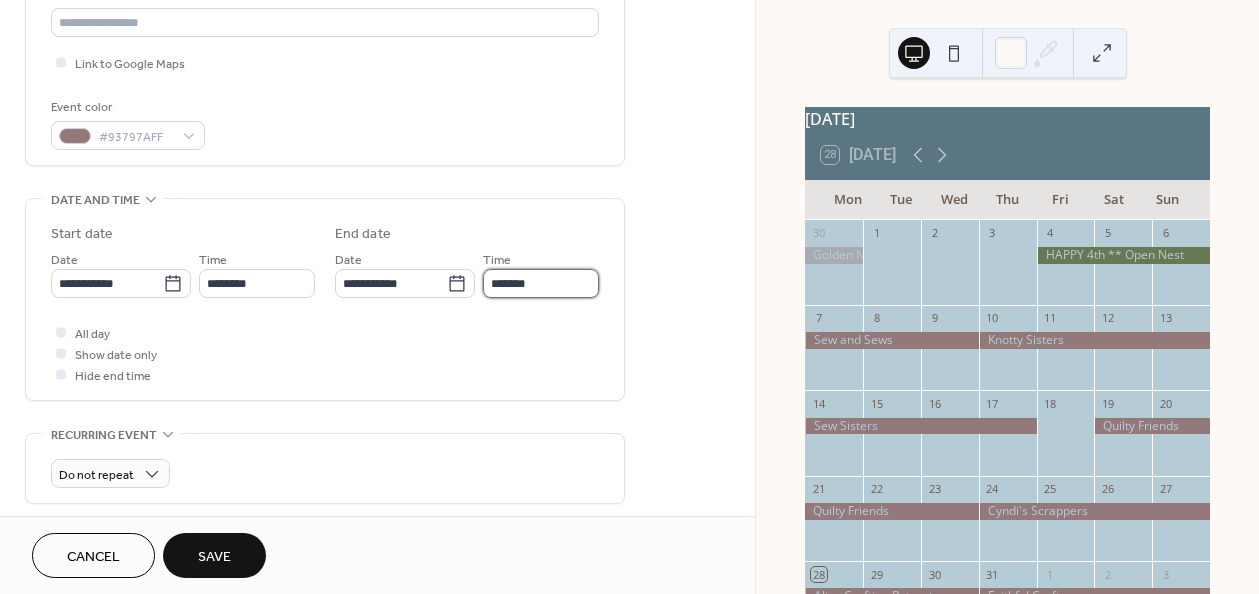 click on "*******" at bounding box center [541, 283] 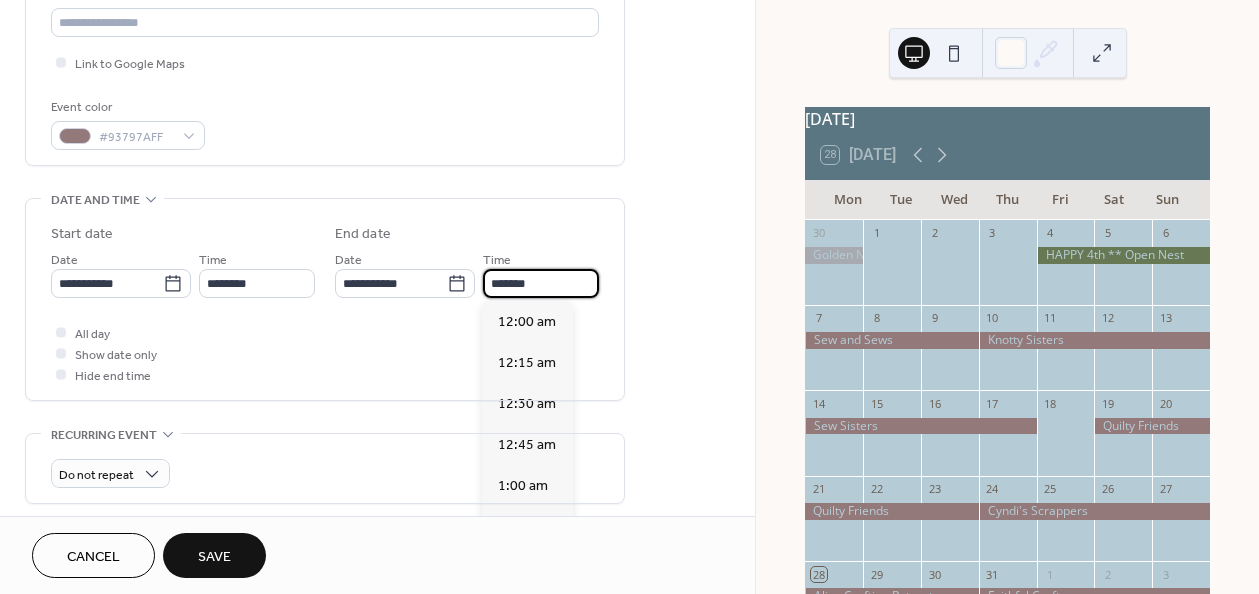 scroll, scrollTop: 2132, scrollLeft: 0, axis: vertical 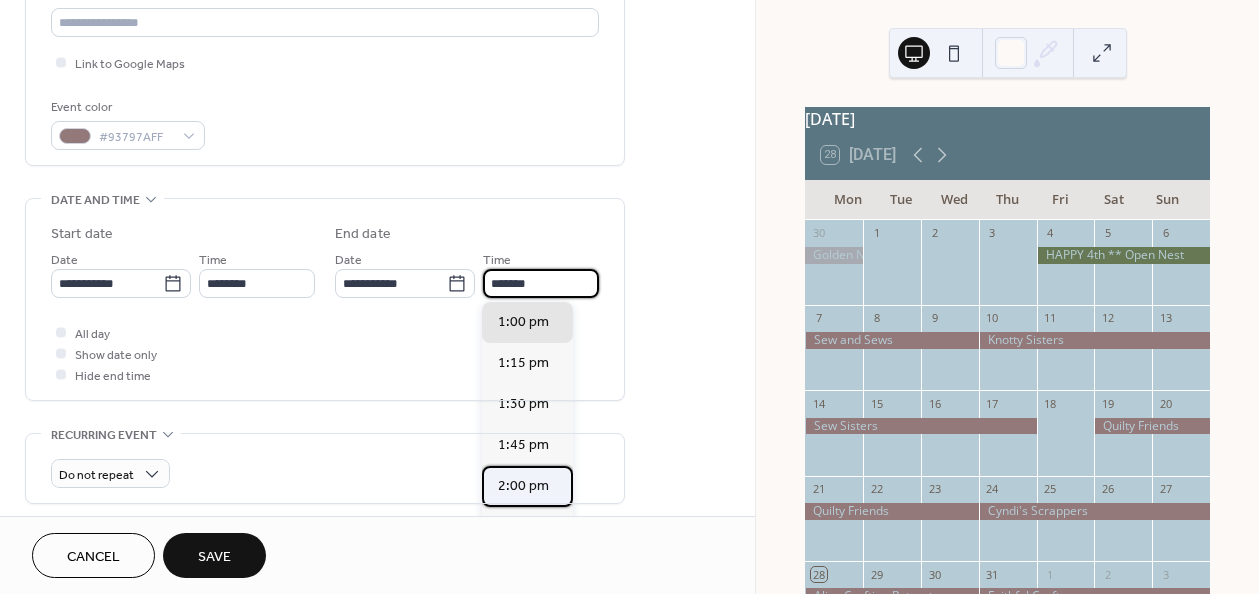 click on "2:00 pm" at bounding box center [523, 486] 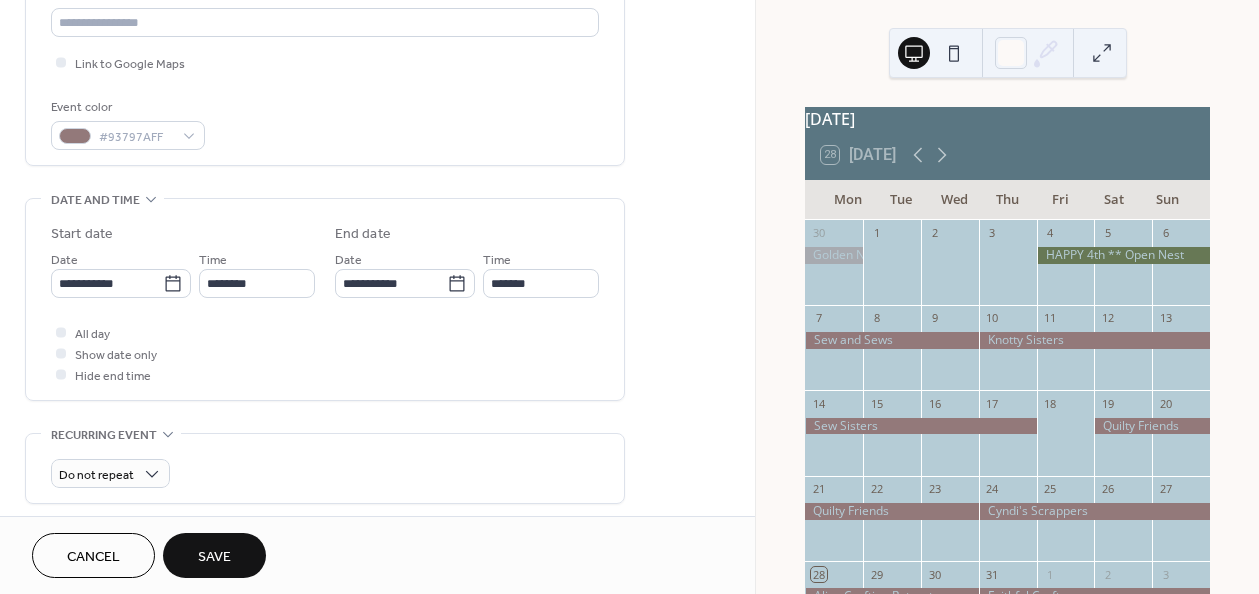 type on "*******" 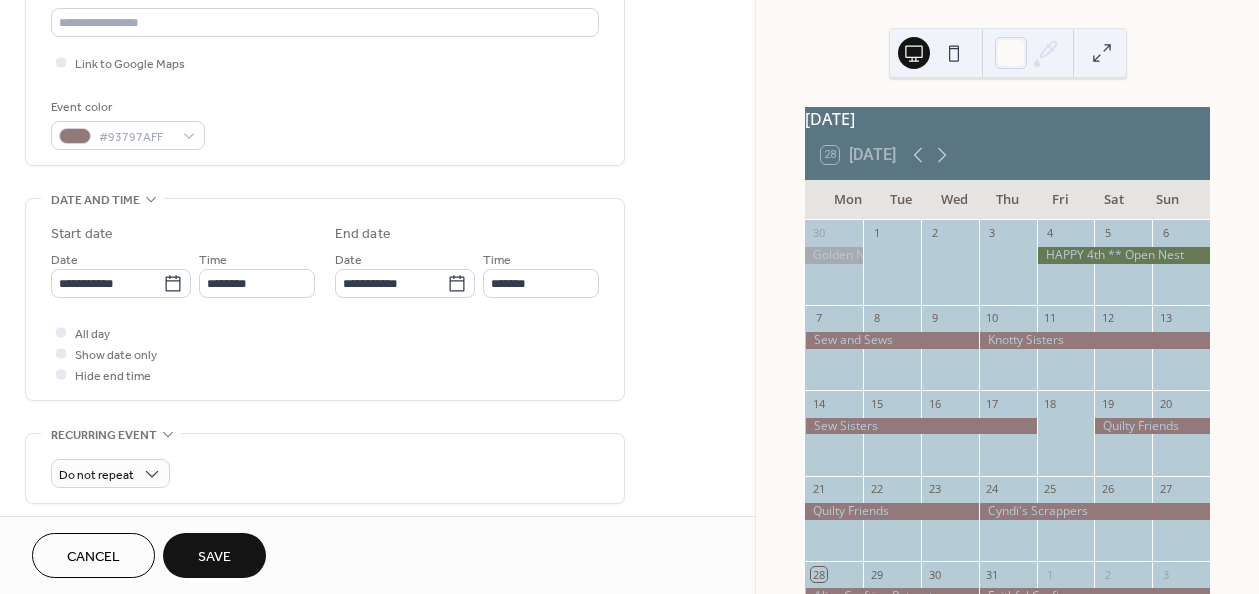 click on "Save" at bounding box center (214, 557) 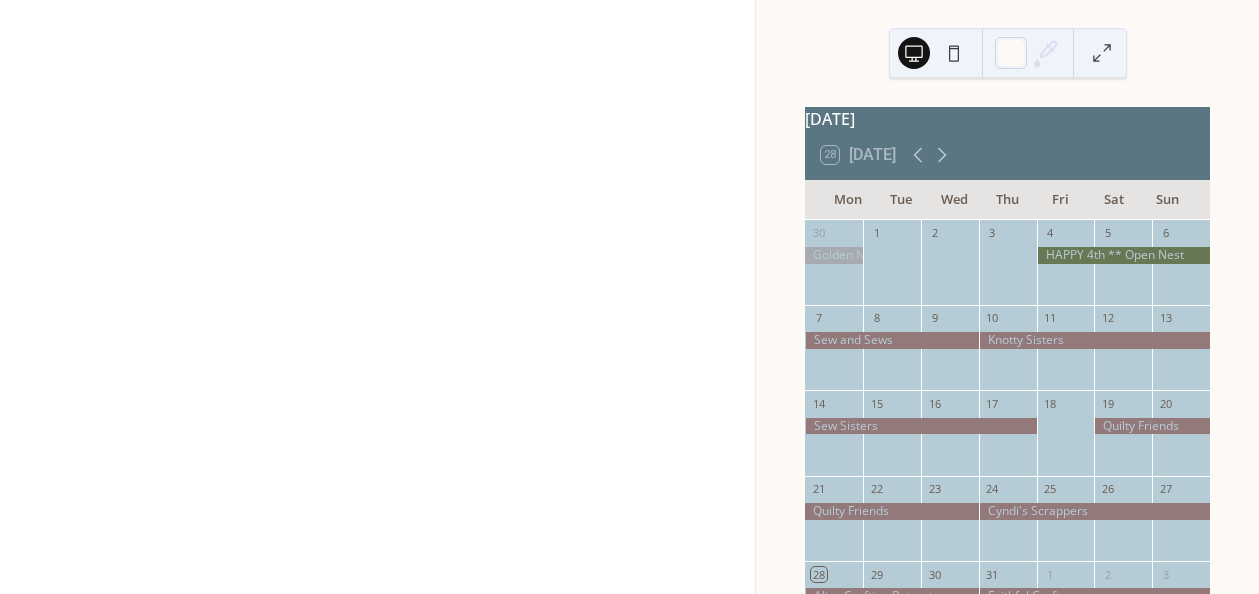 click 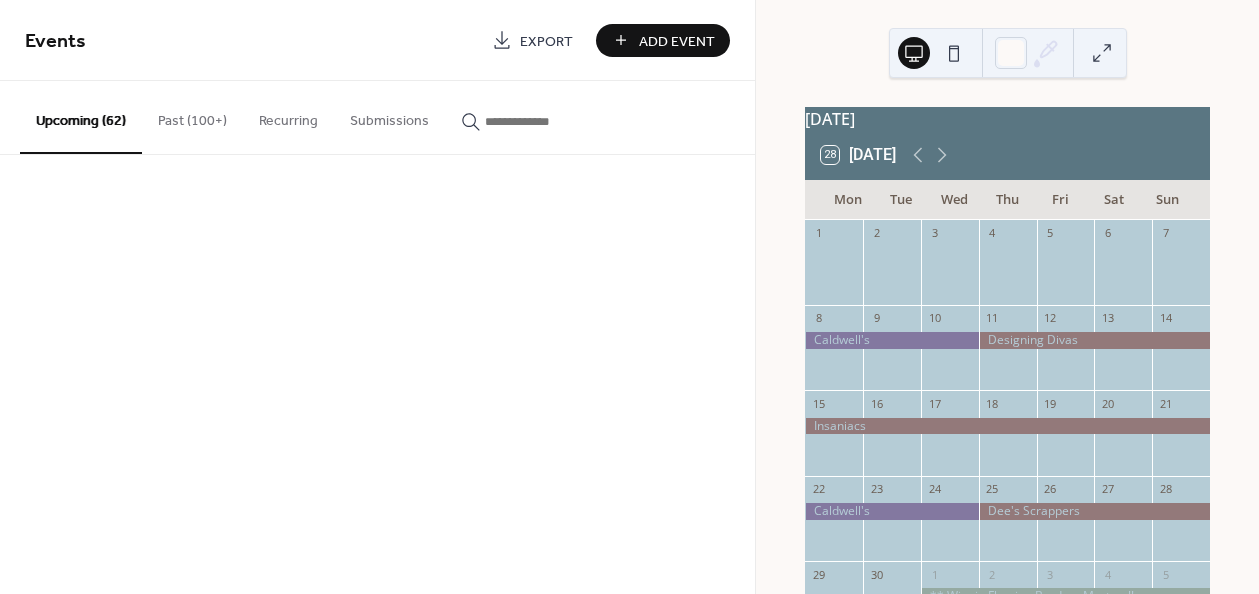 click 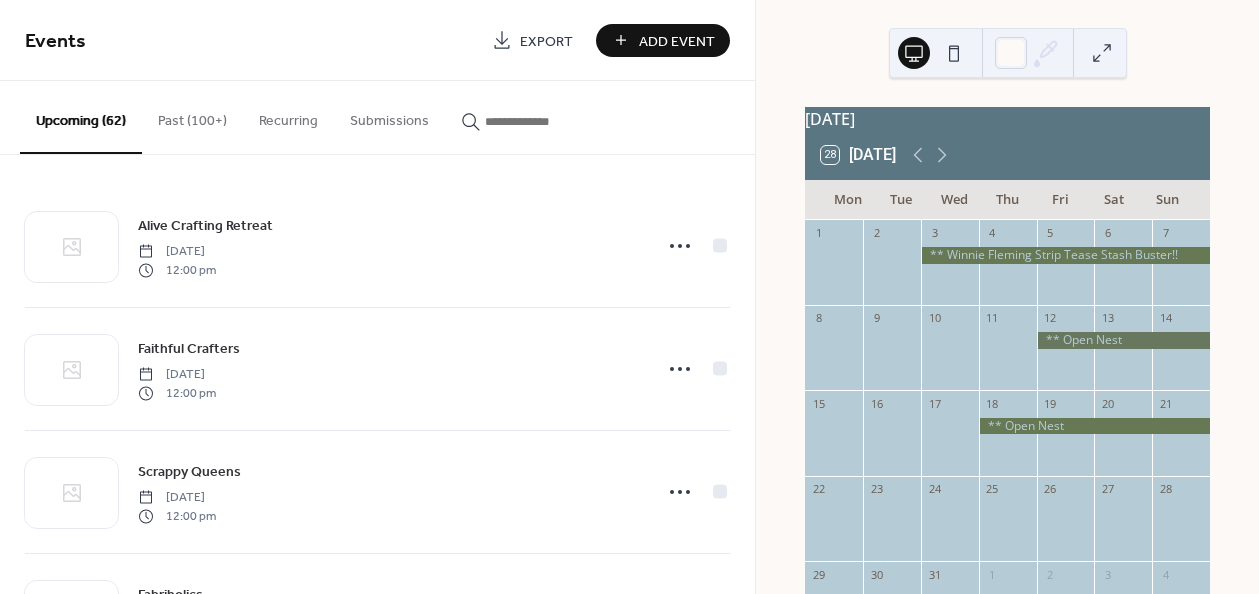 click 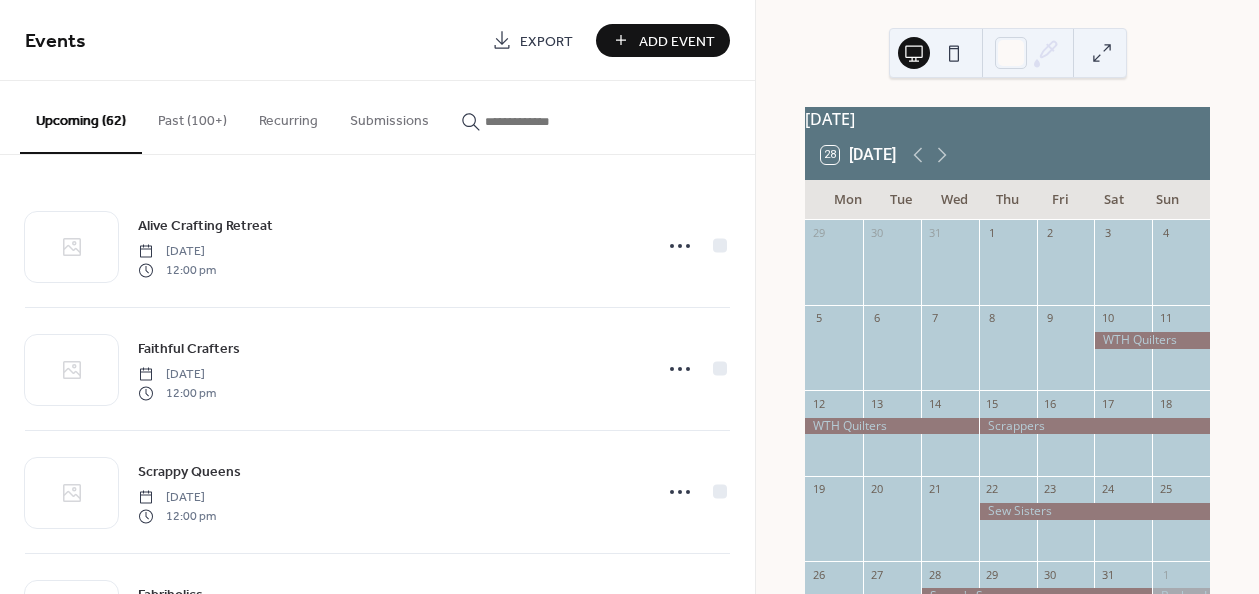click 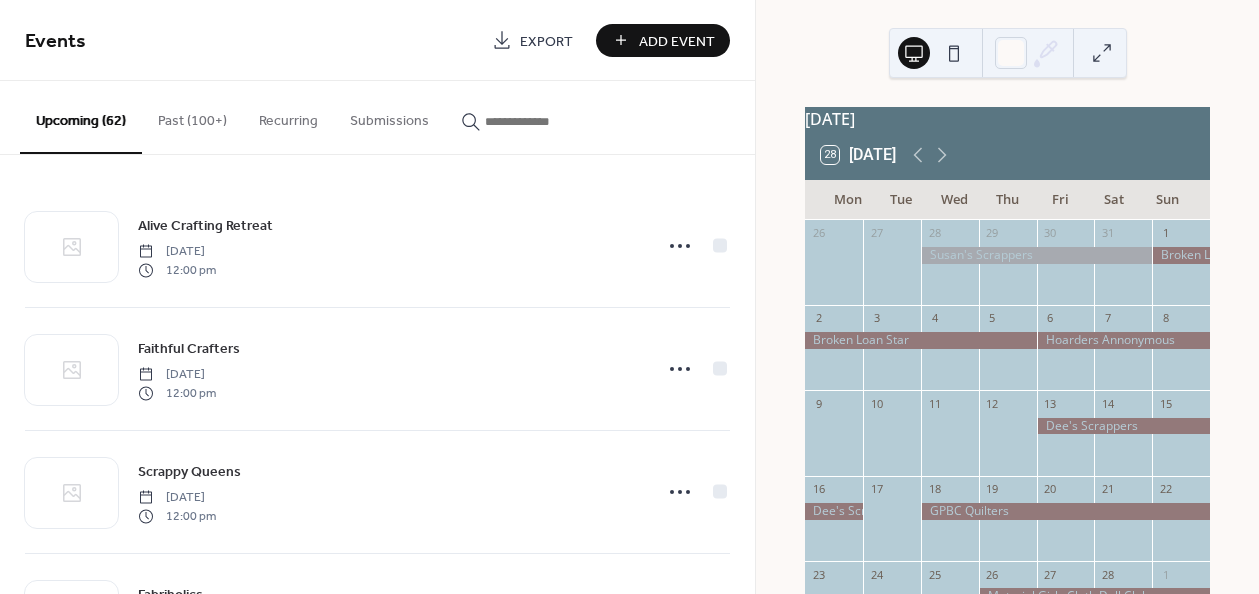 click 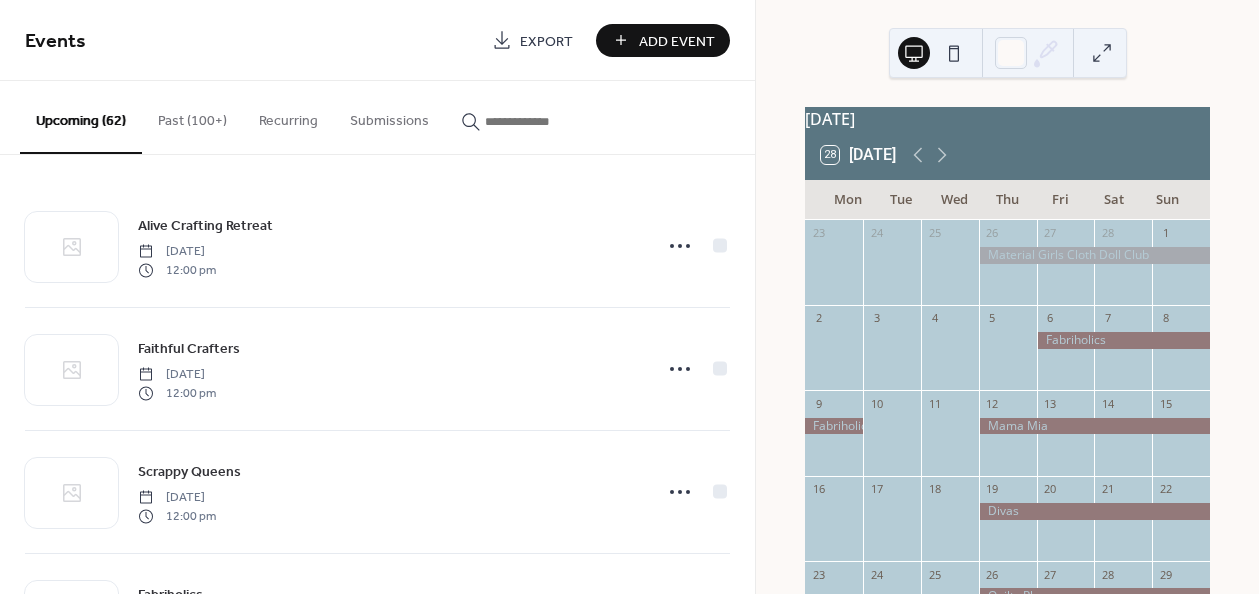click 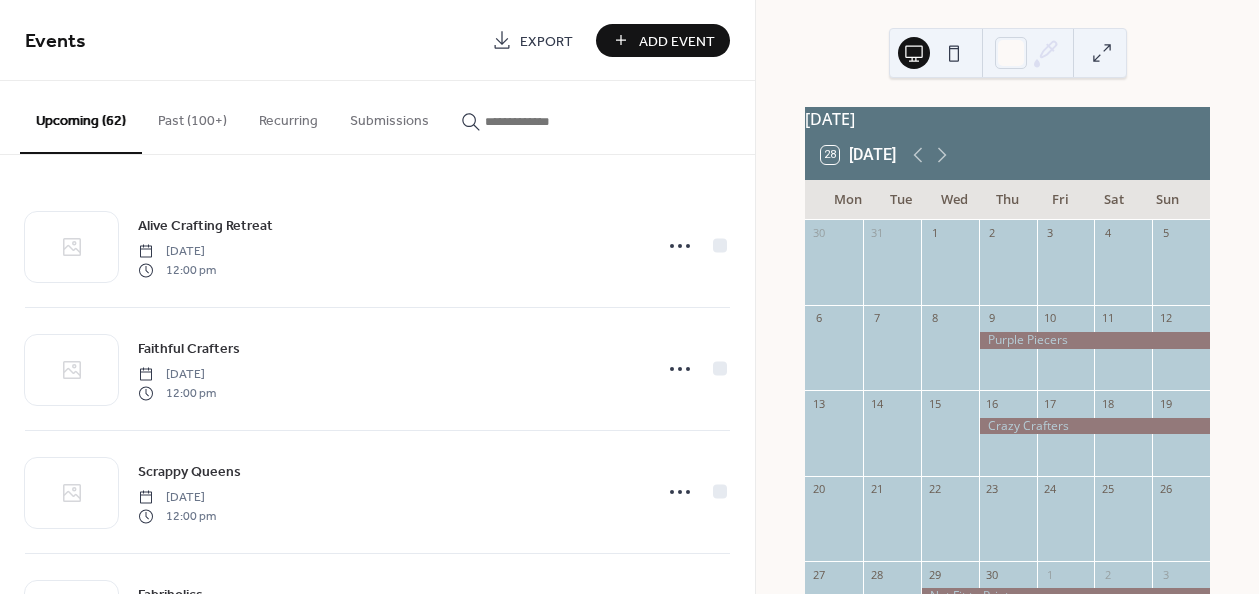 click 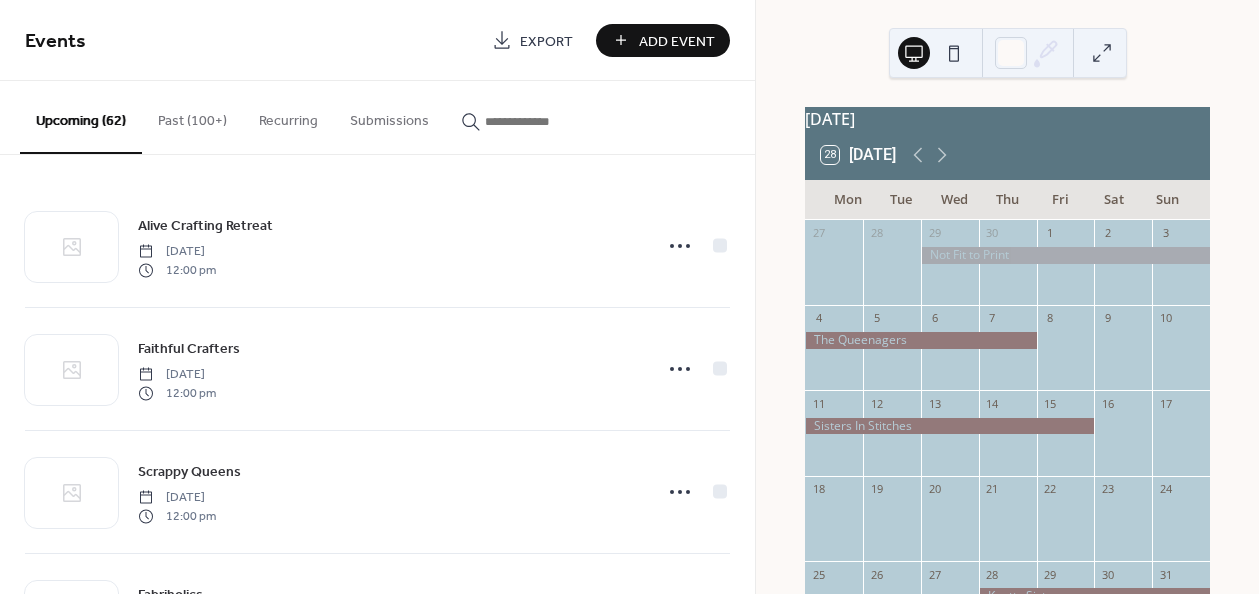 click 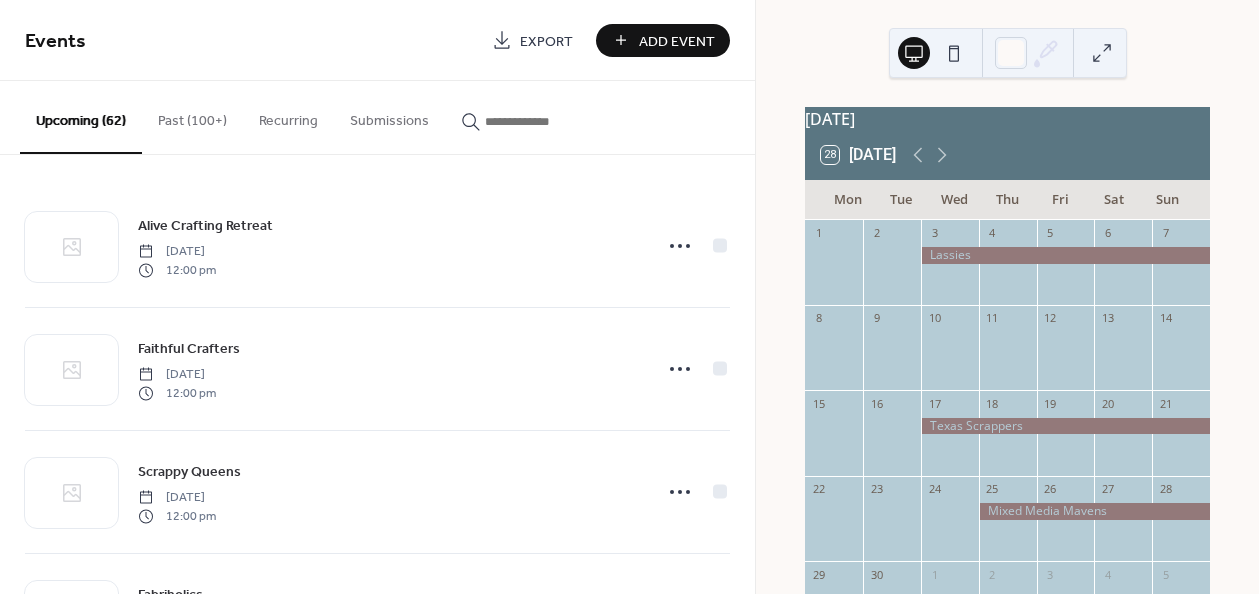 click 